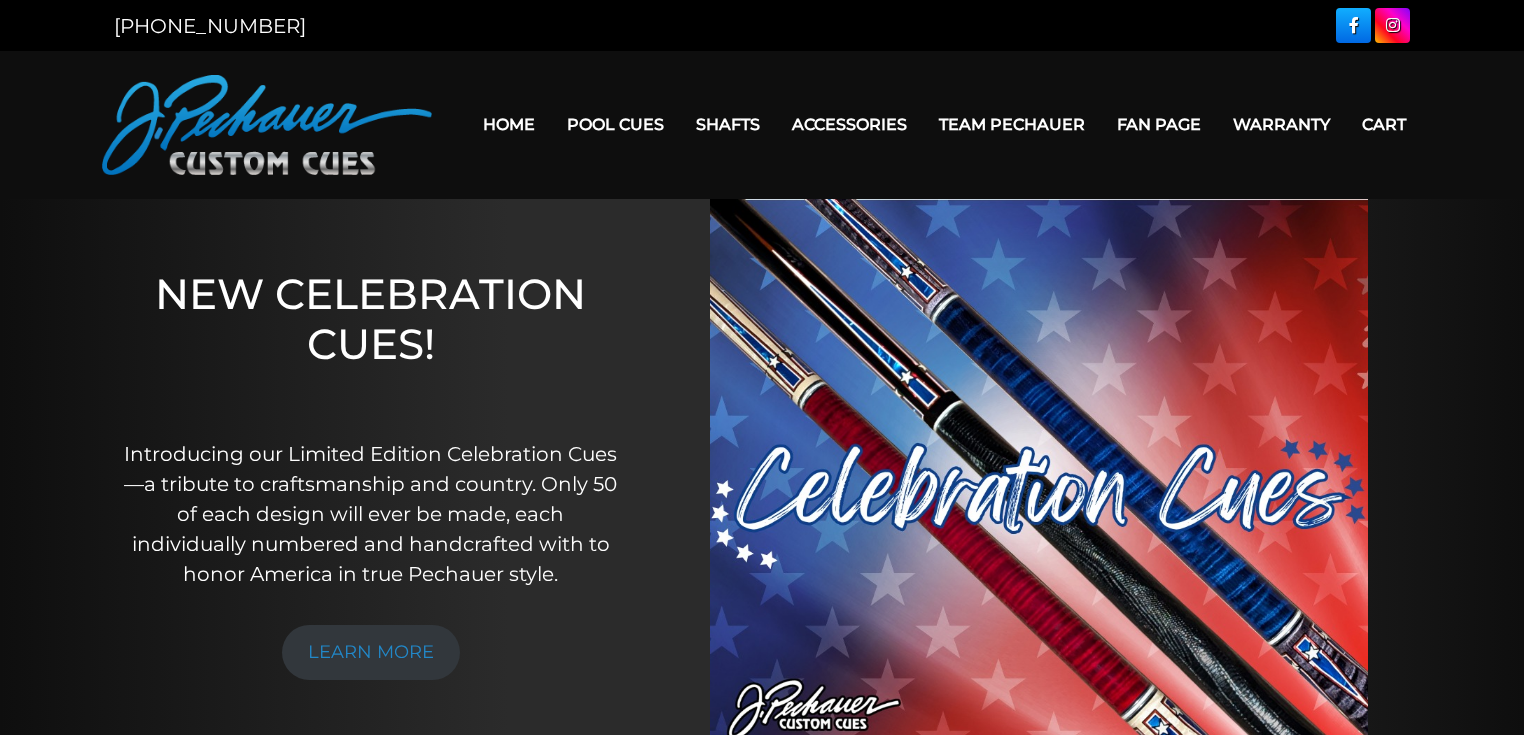 scroll, scrollTop: 0, scrollLeft: 0, axis: both 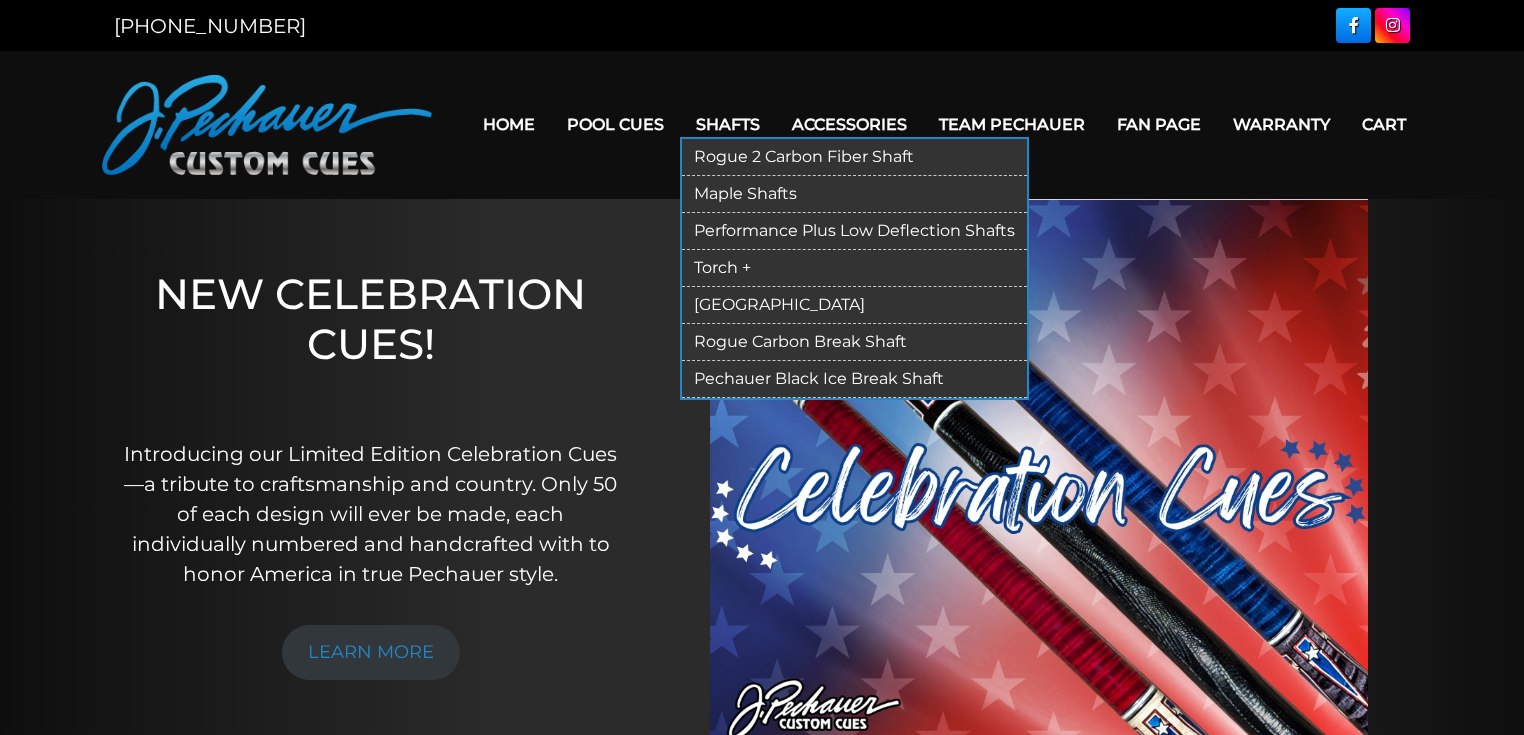 click on "Maple Shafts" at bounding box center (854, 194) 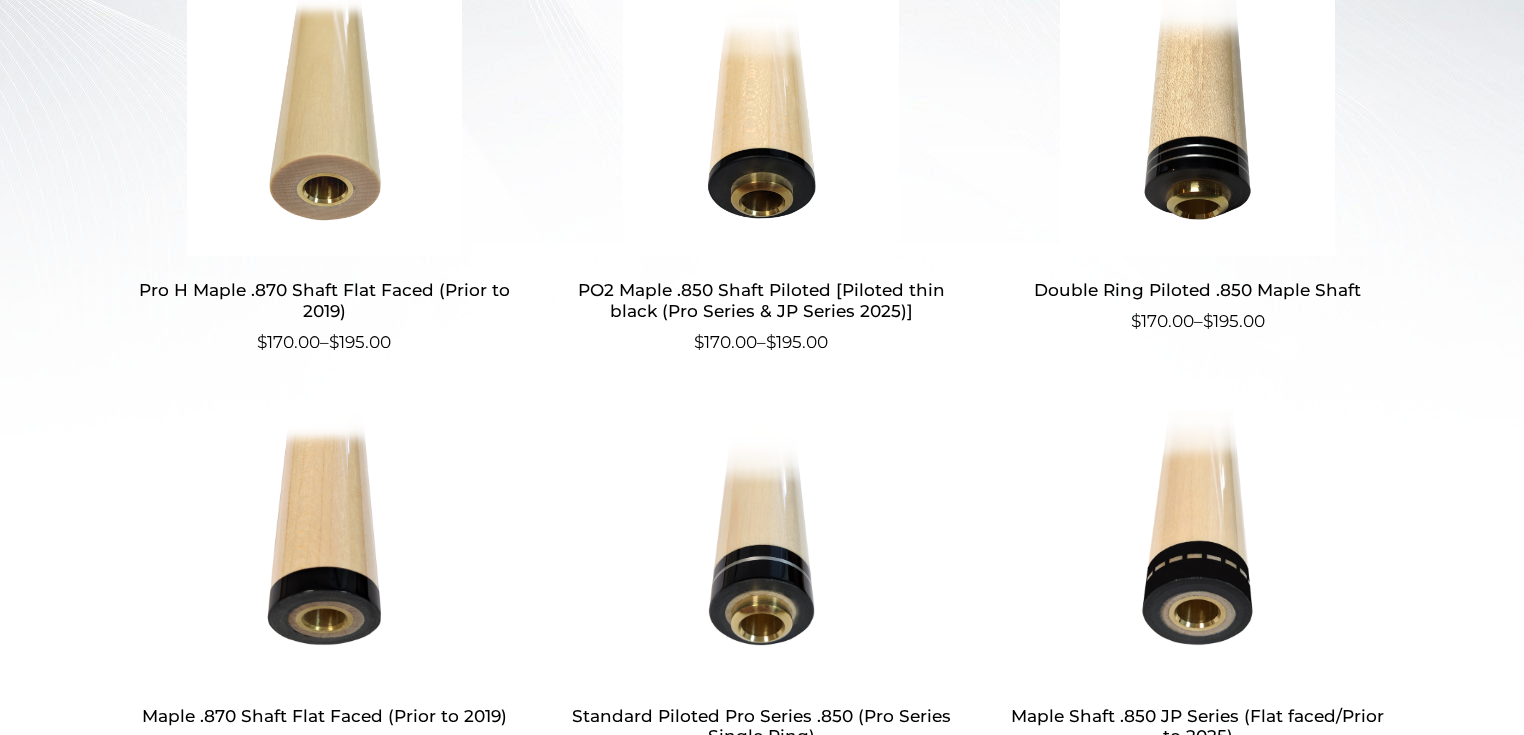 scroll, scrollTop: 640, scrollLeft: 0, axis: vertical 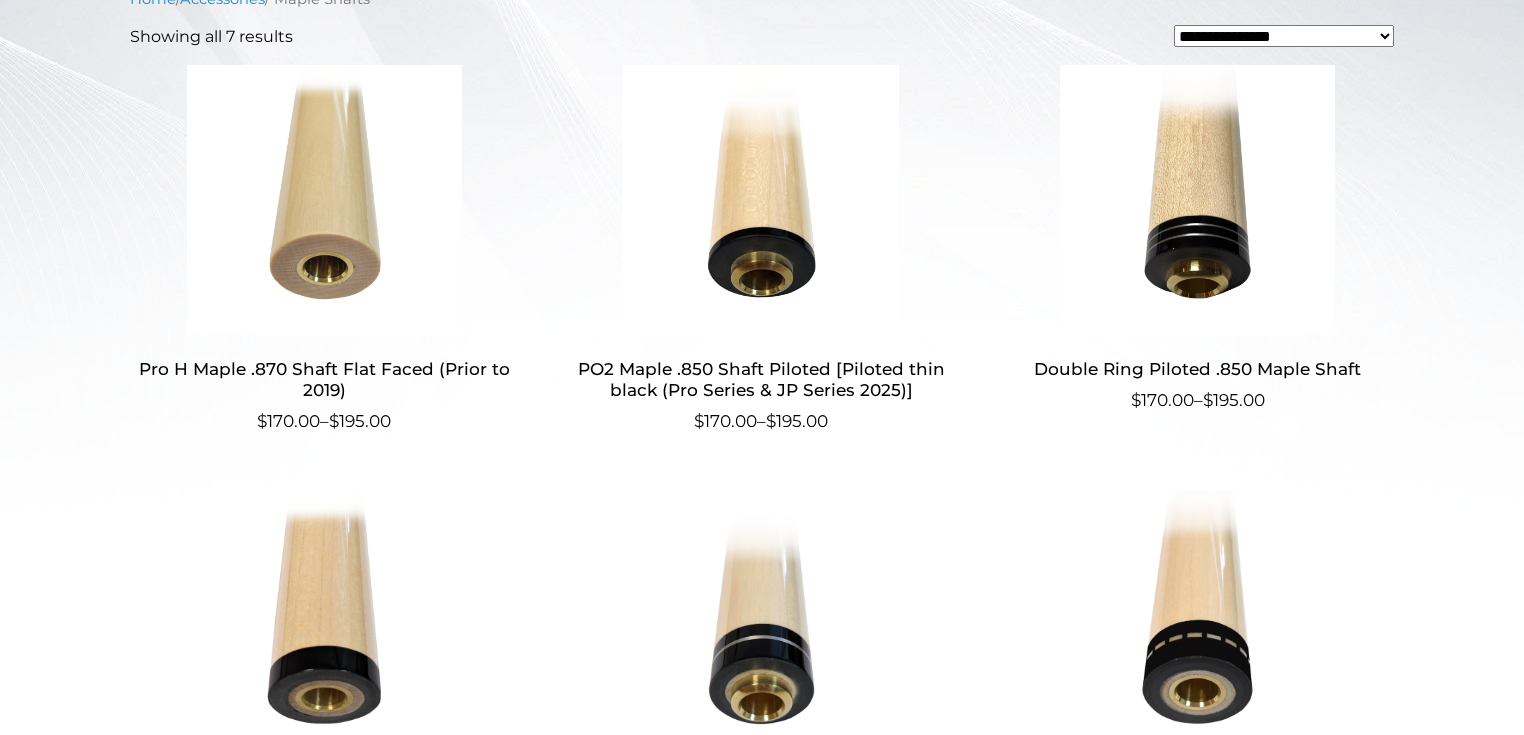 click at bounding box center [324, 200] 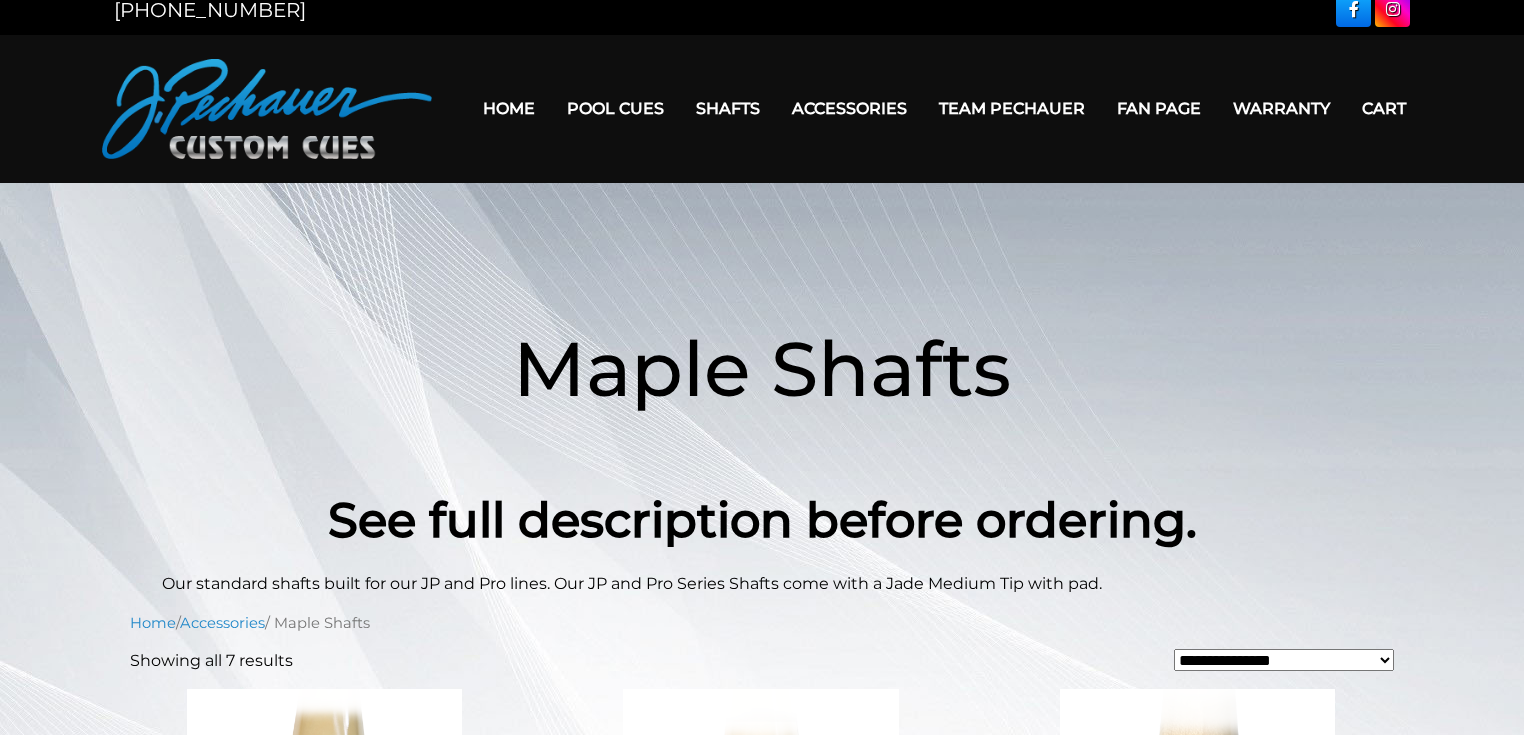 scroll, scrollTop: 0, scrollLeft: 0, axis: both 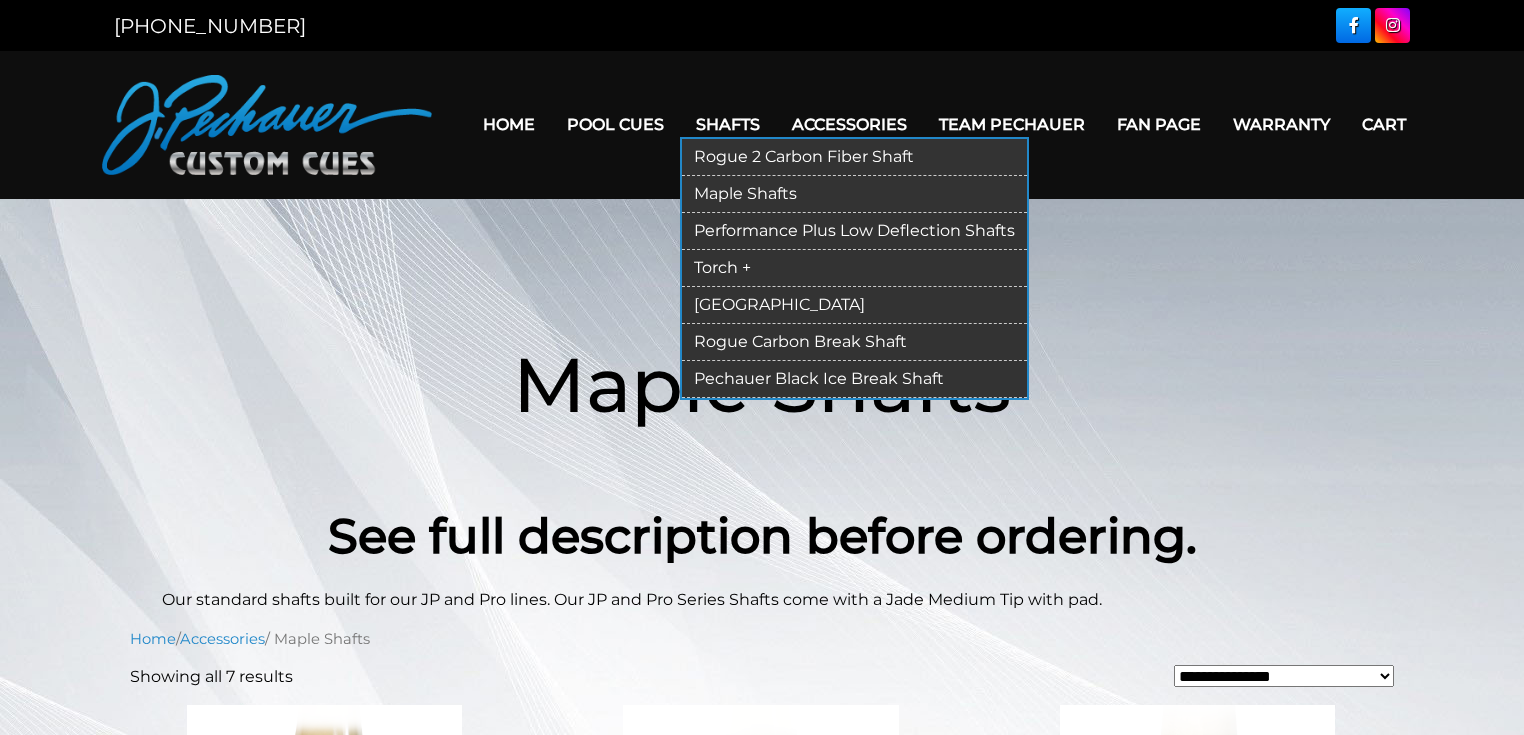 click on "Performance Plus Low Deflection Shafts" at bounding box center (854, 231) 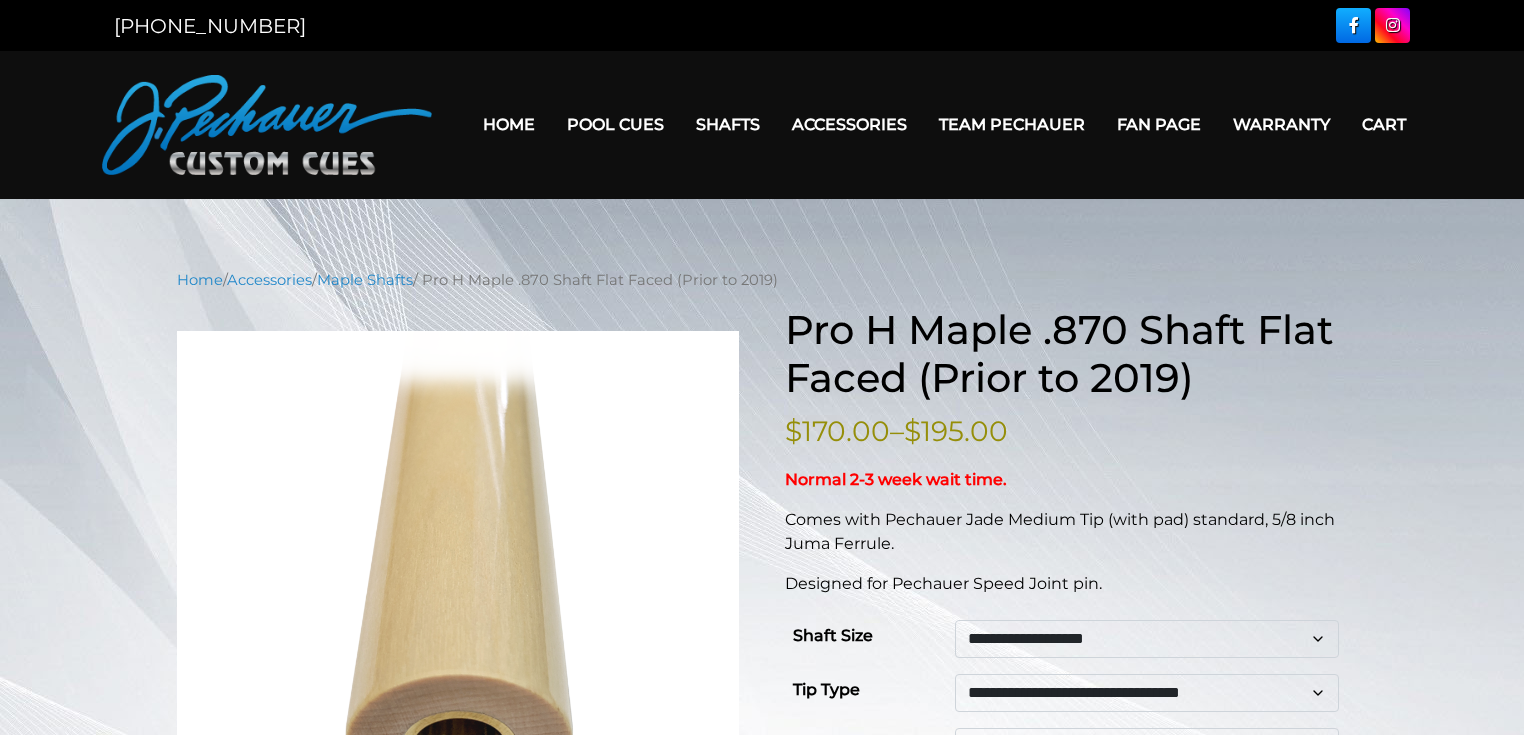 scroll, scrollTop: 160, scrollLeft: 0, axis: vertical 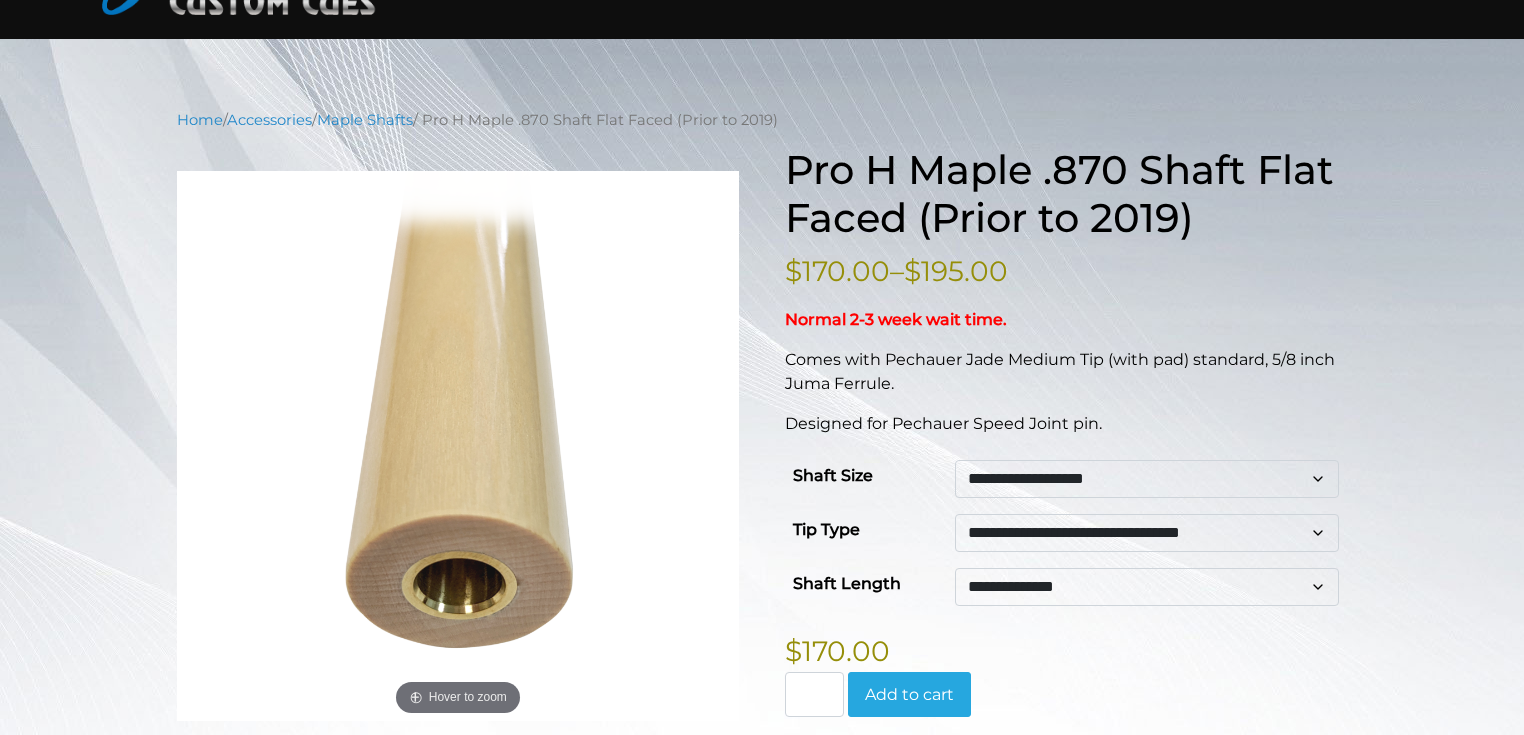click on "**********" 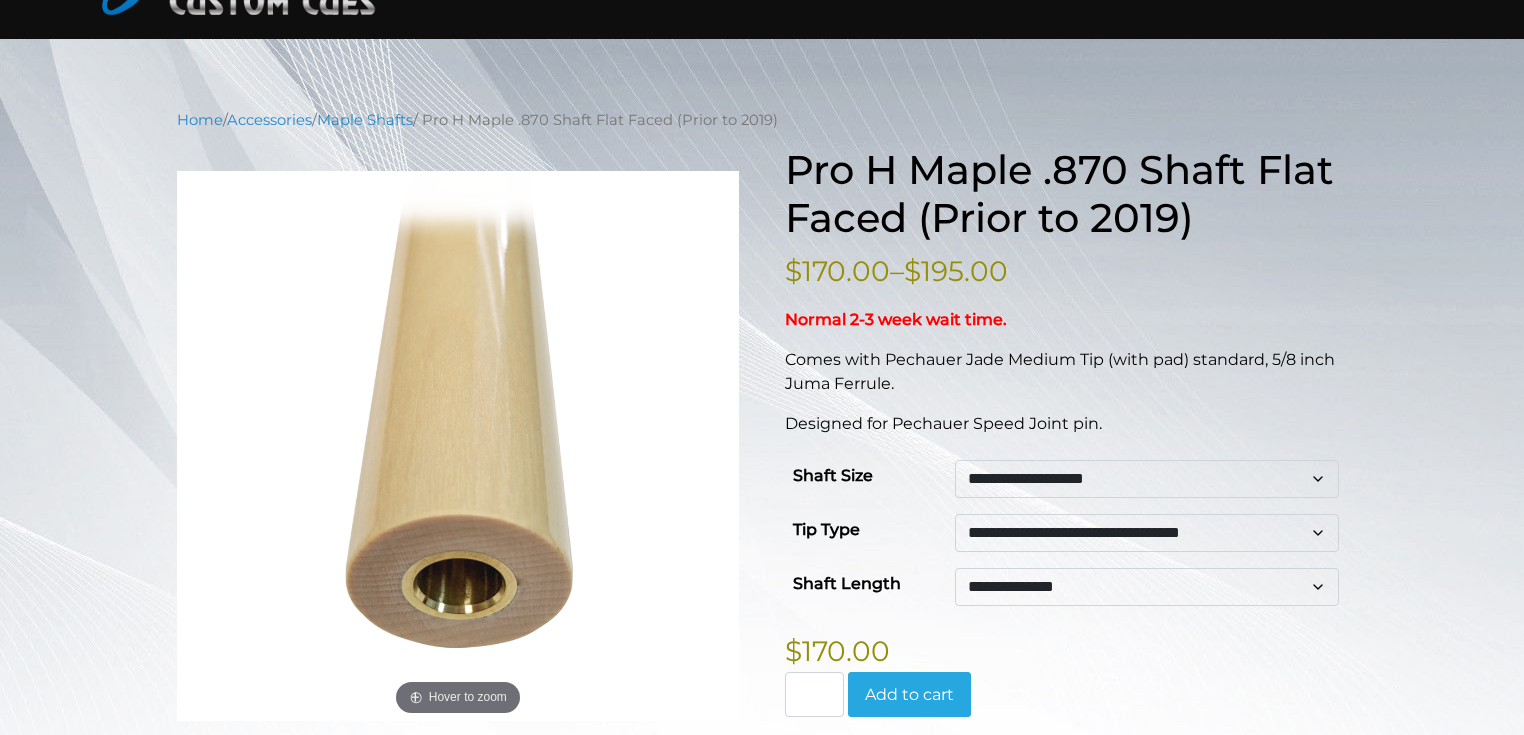 click on "**********" 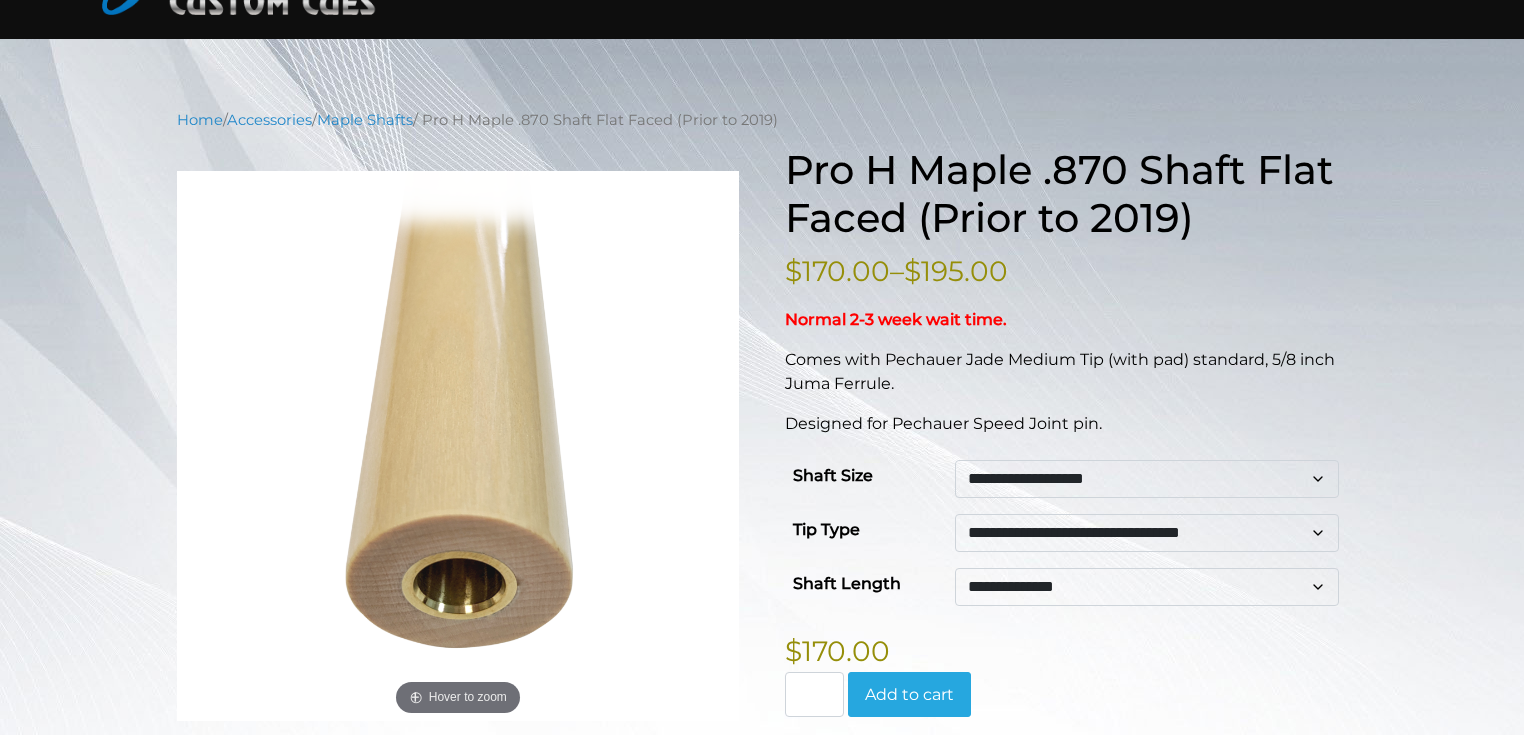 click on "**********" 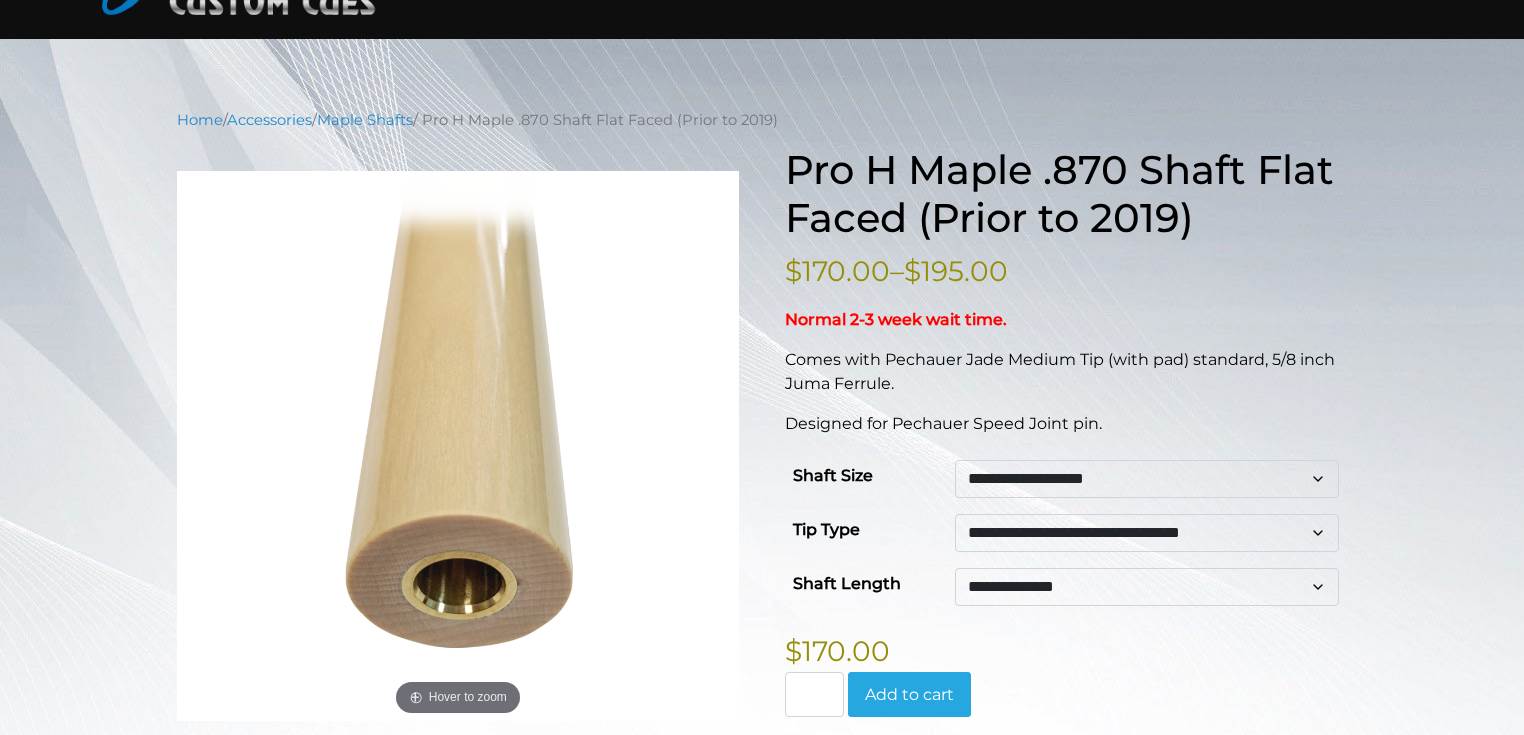 click on "**********" 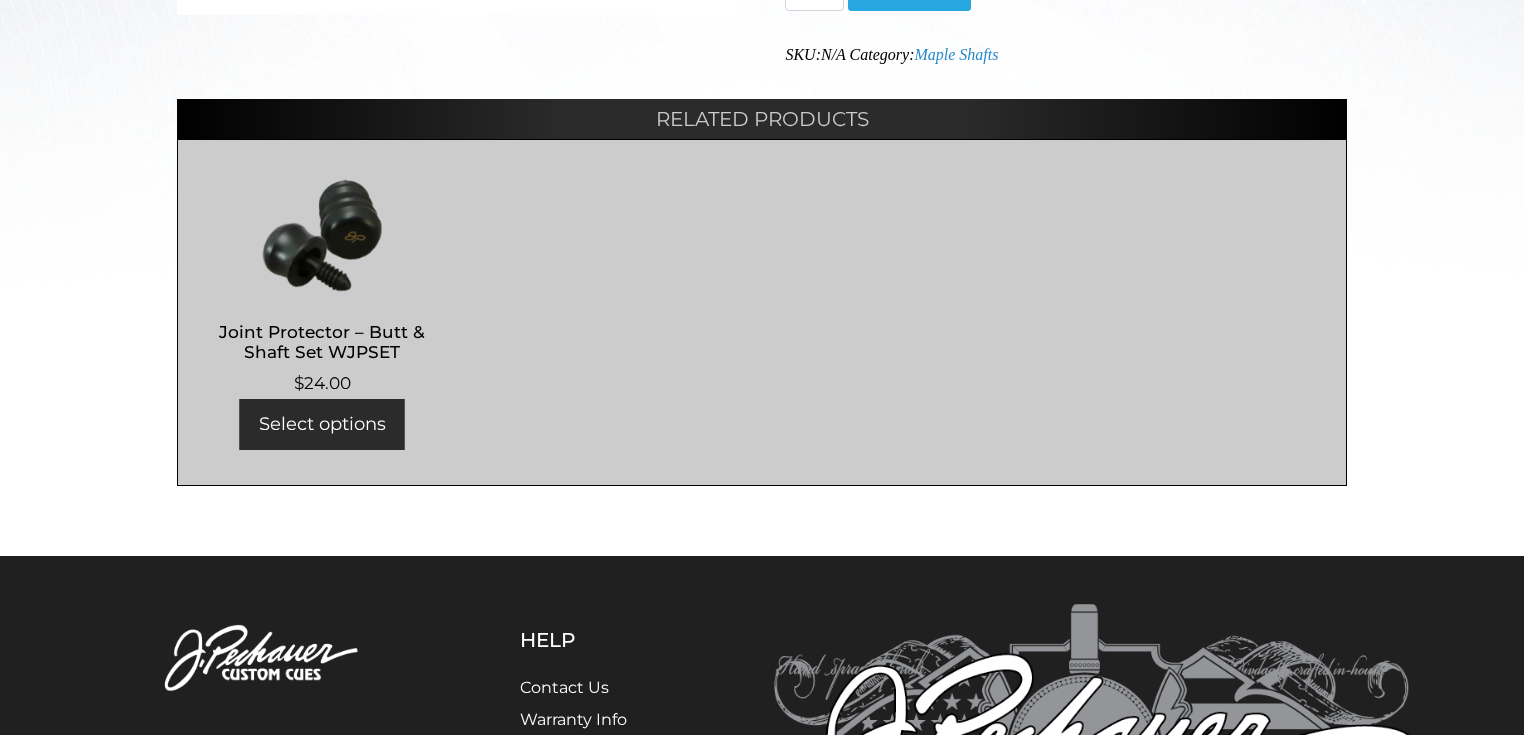 scroll, scrollTop: 880, scrollLeft: 0, axis: vertical 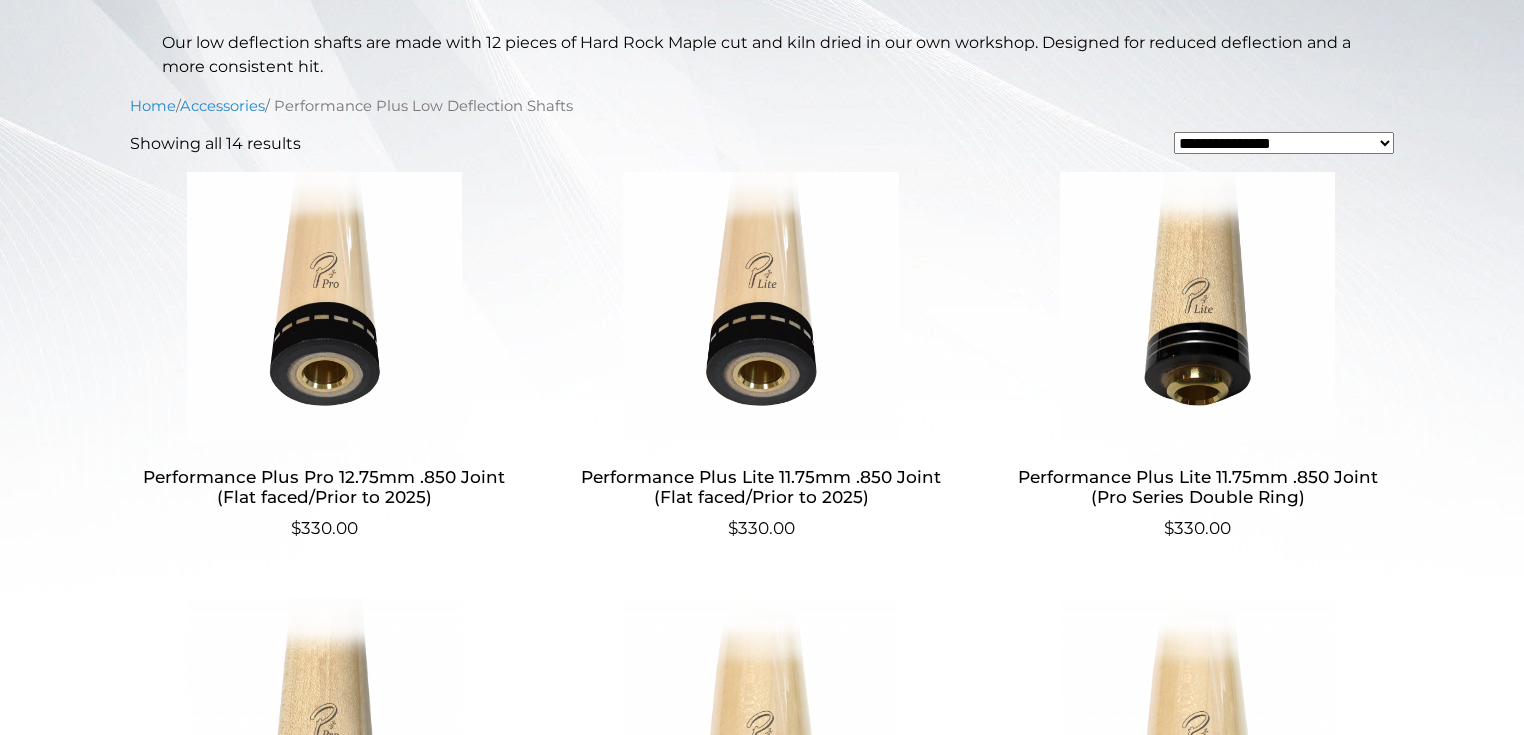 click at bounding box center (324, 307) 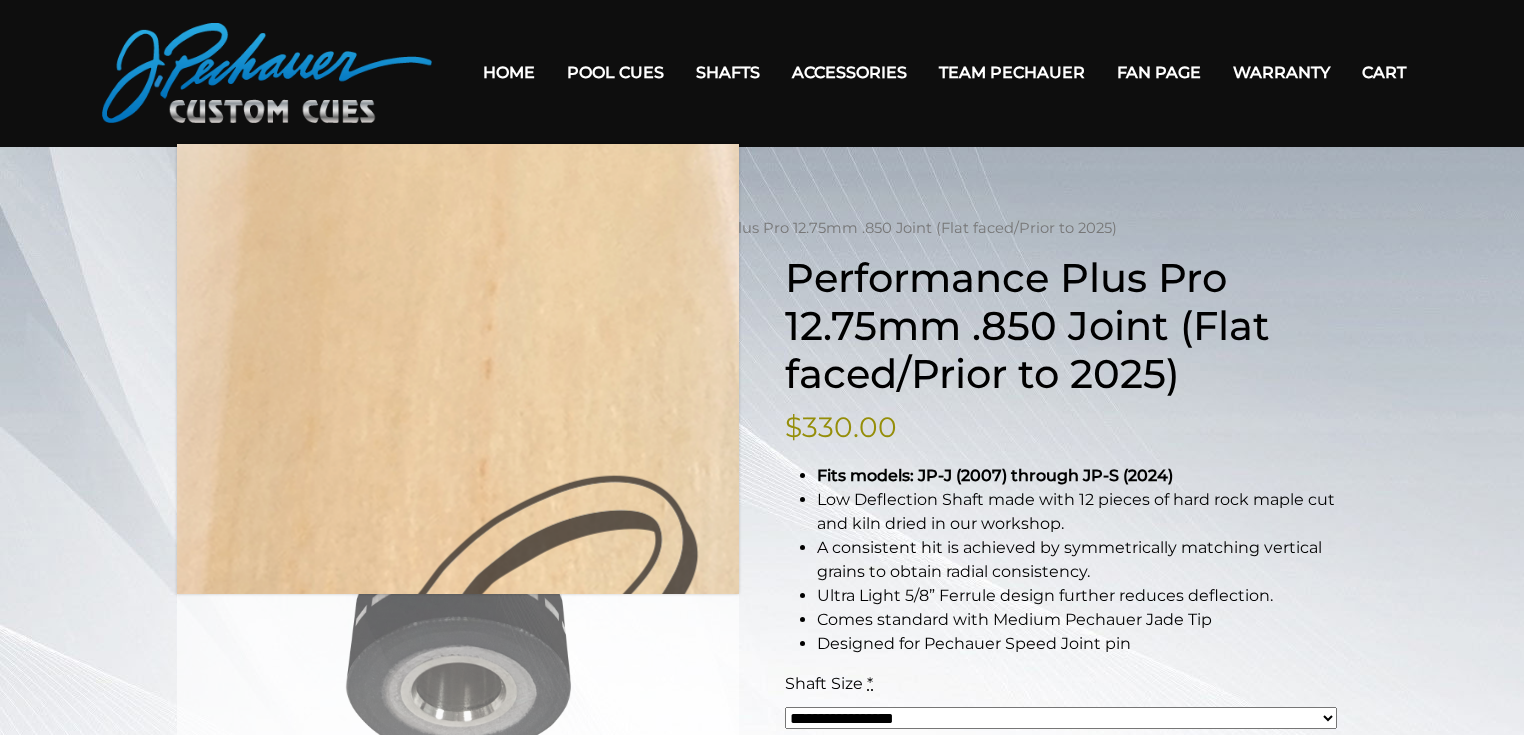 scroll, scrollTop: 80, scrollLeft: 0, axis: vertical 